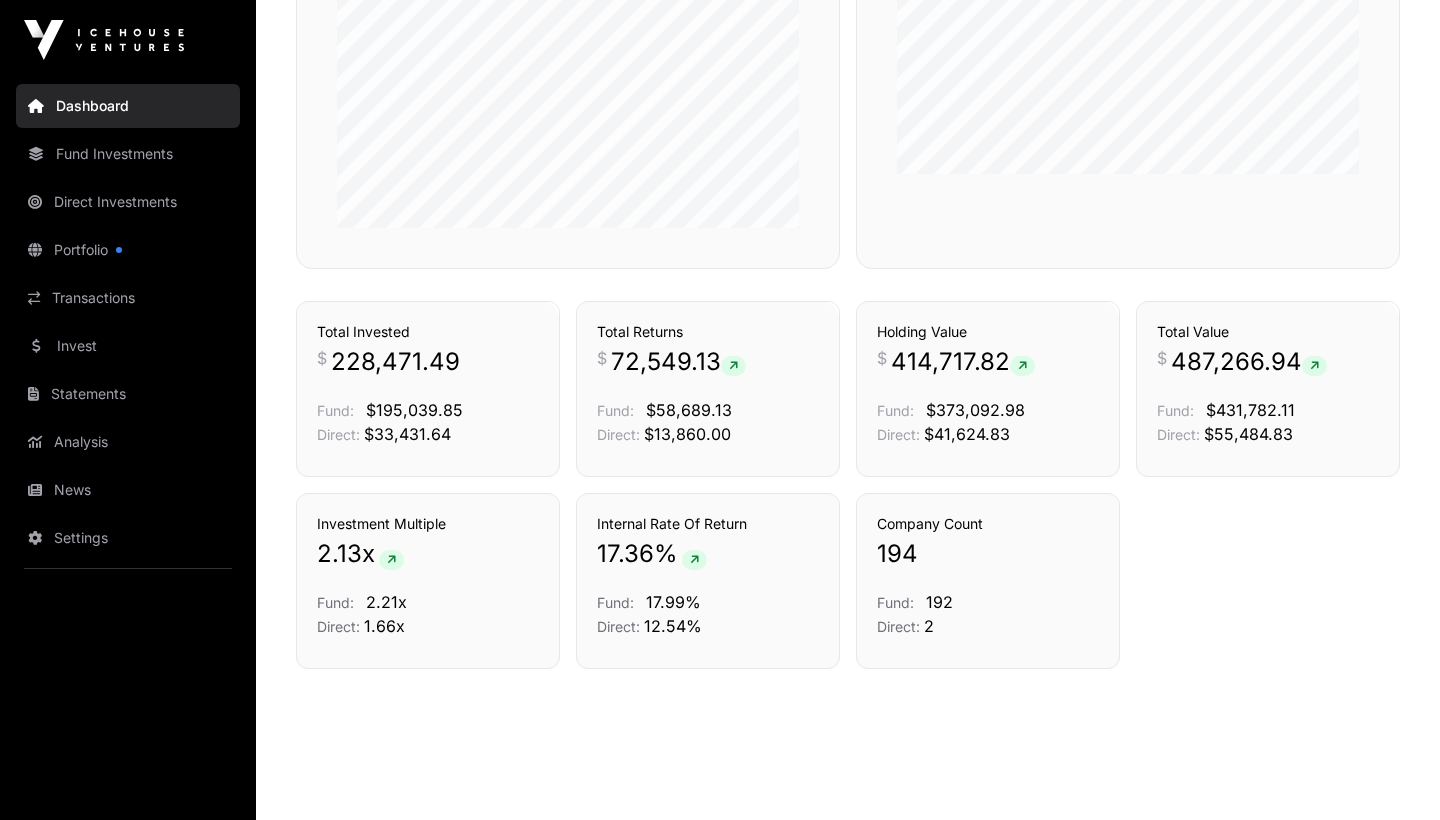 scroll, scrollTop: 1292, scrollLeft: 0, axis: vertical 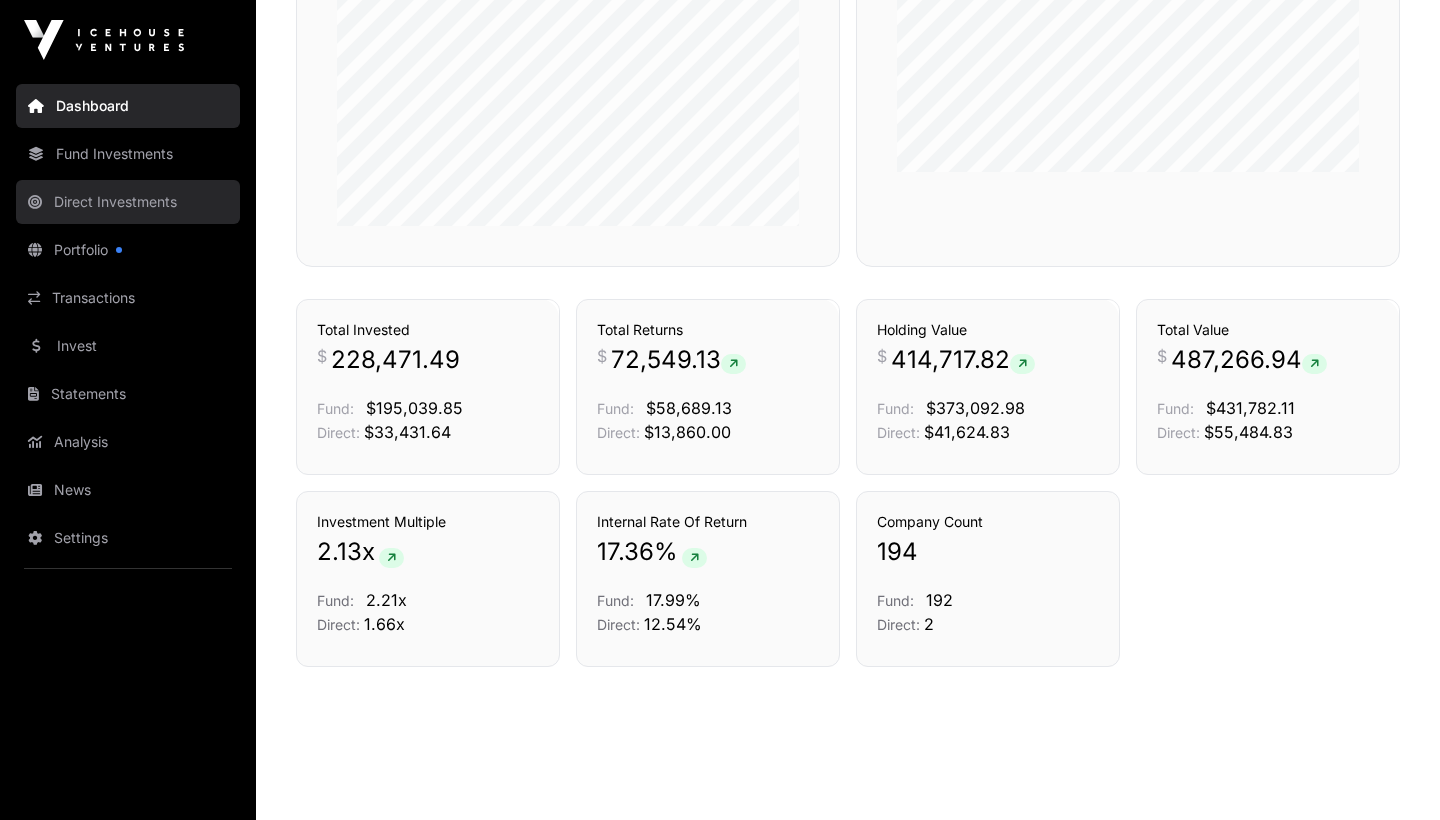 click on "Direct Investments" 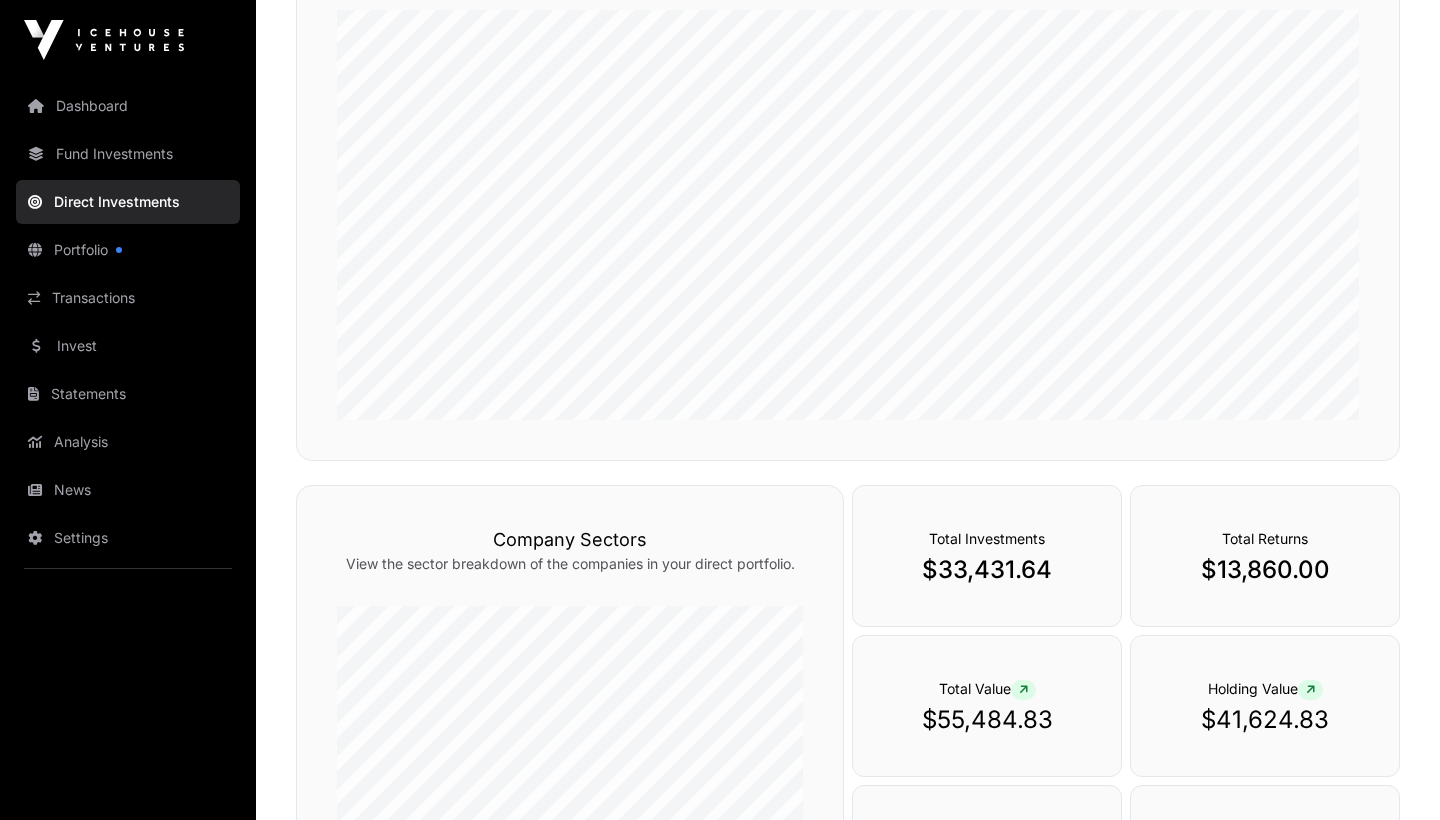 scroll, scrollTop: 234, scrollLeft: 0, axis: vertical 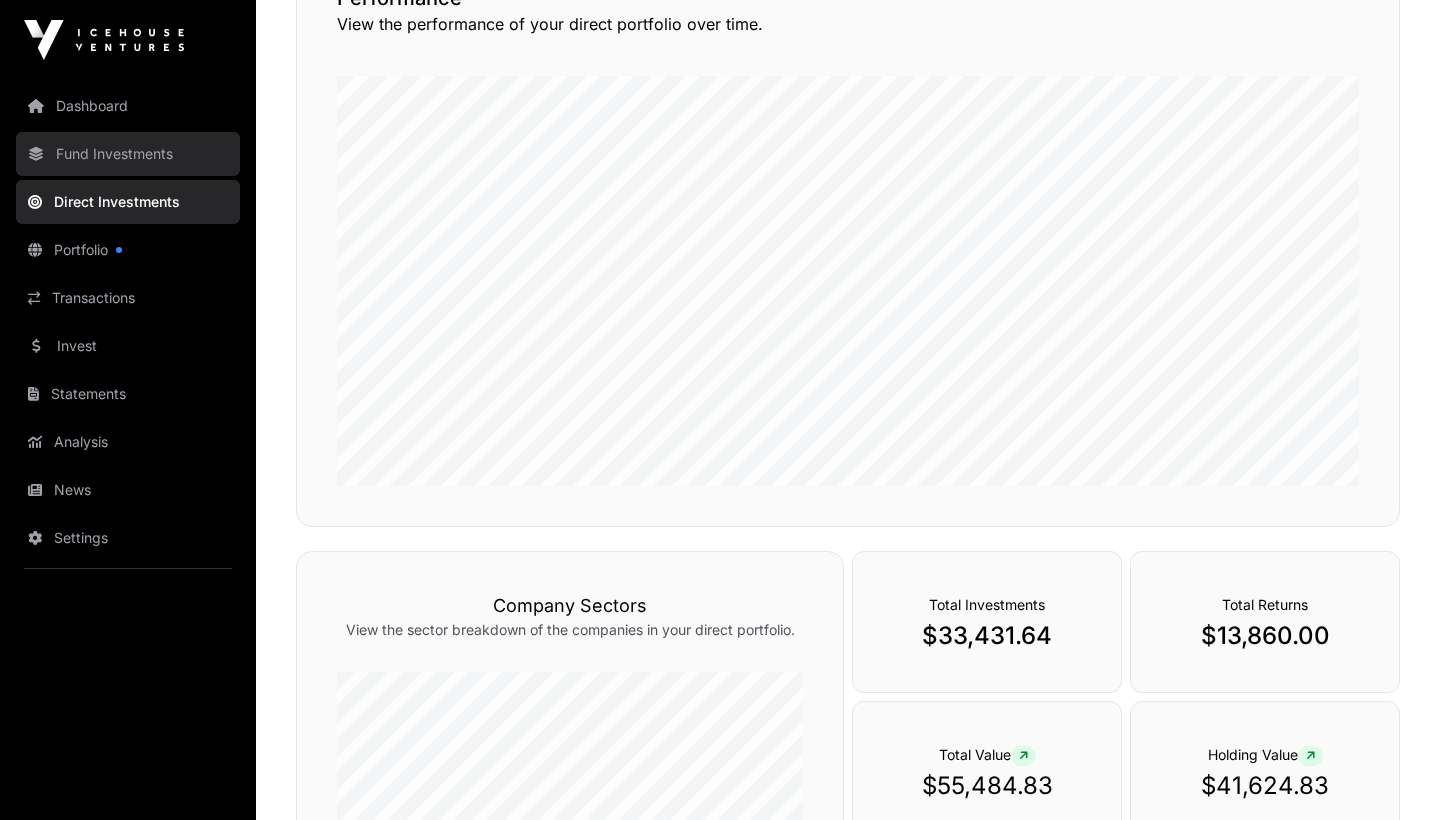 click on "Fund Investments" 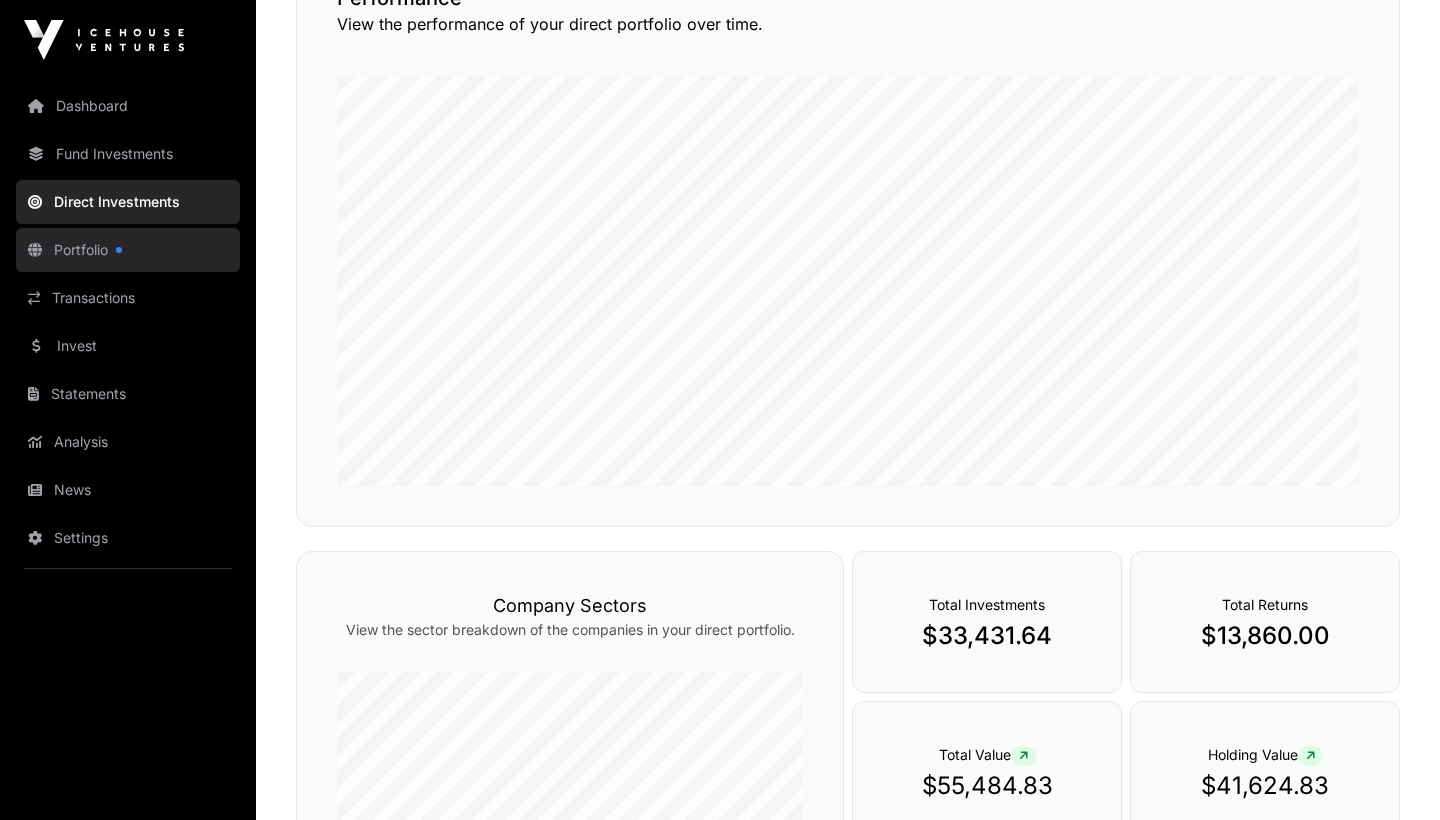 click on "Portfolio" 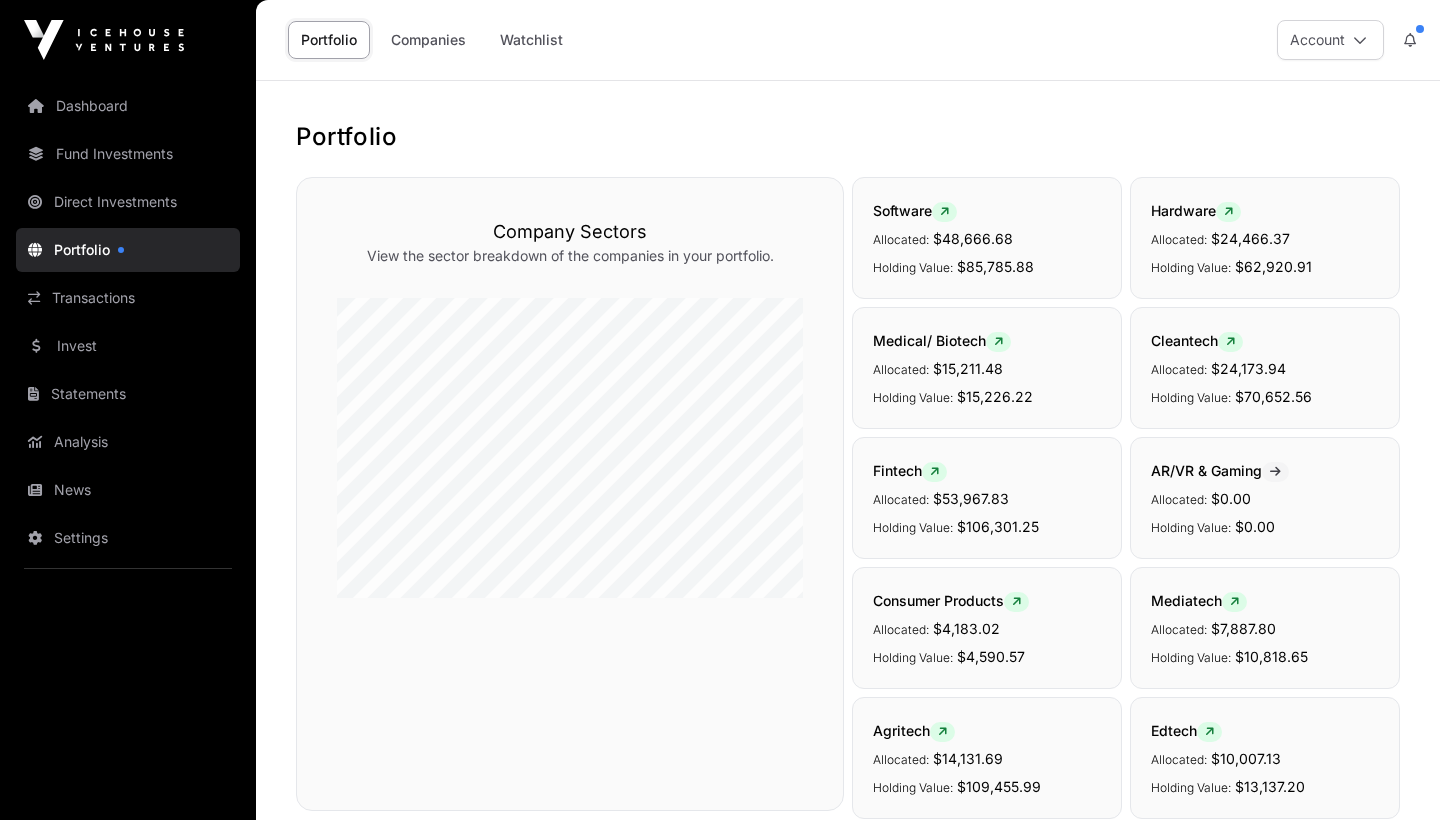scroll, scrollTop: 0, scrollLeft: 0, axis: both 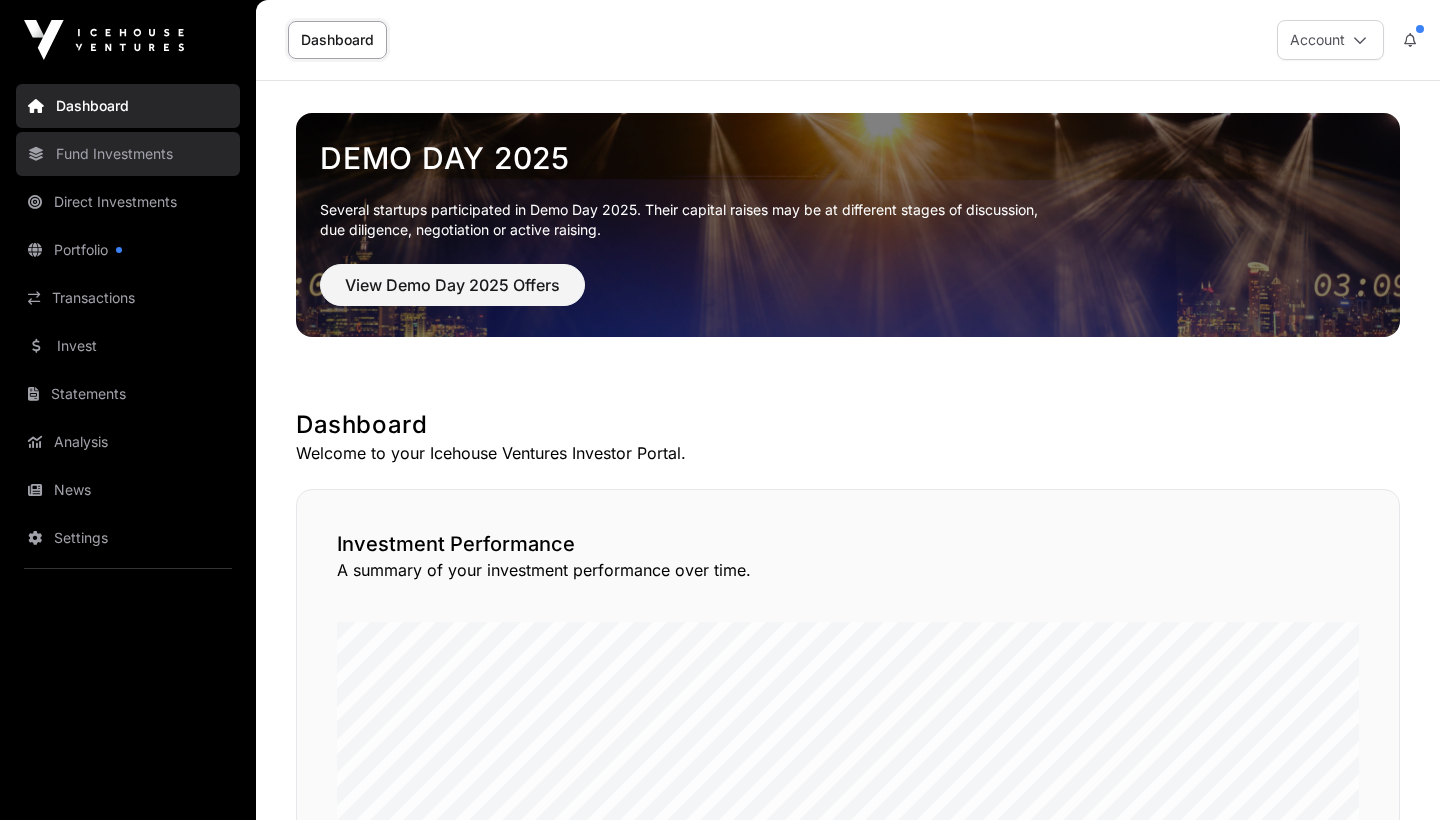 click on "Fund Investments" 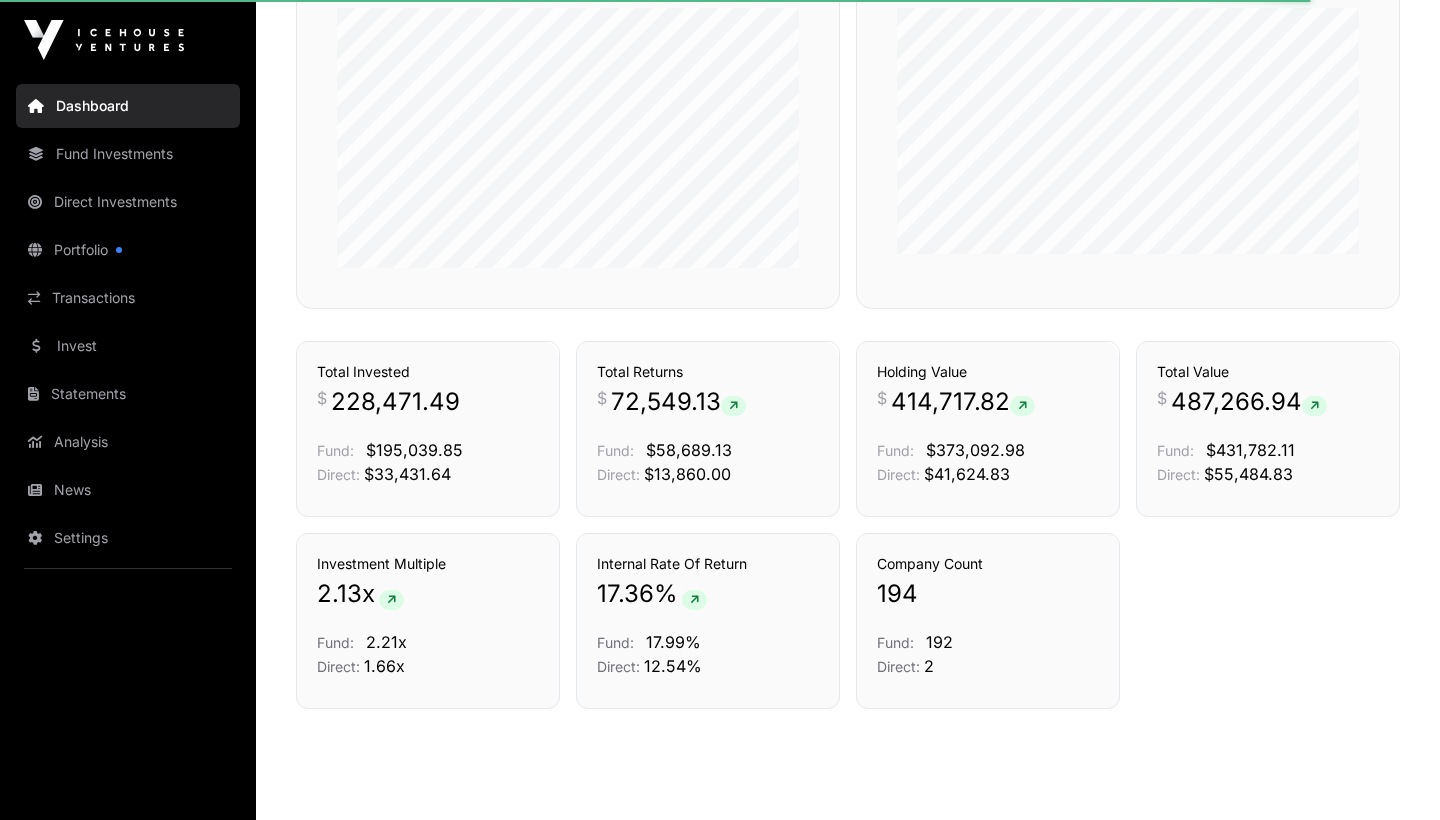 scroll, scrollTop: 1211, scrollLeft: 0, axis: vertical 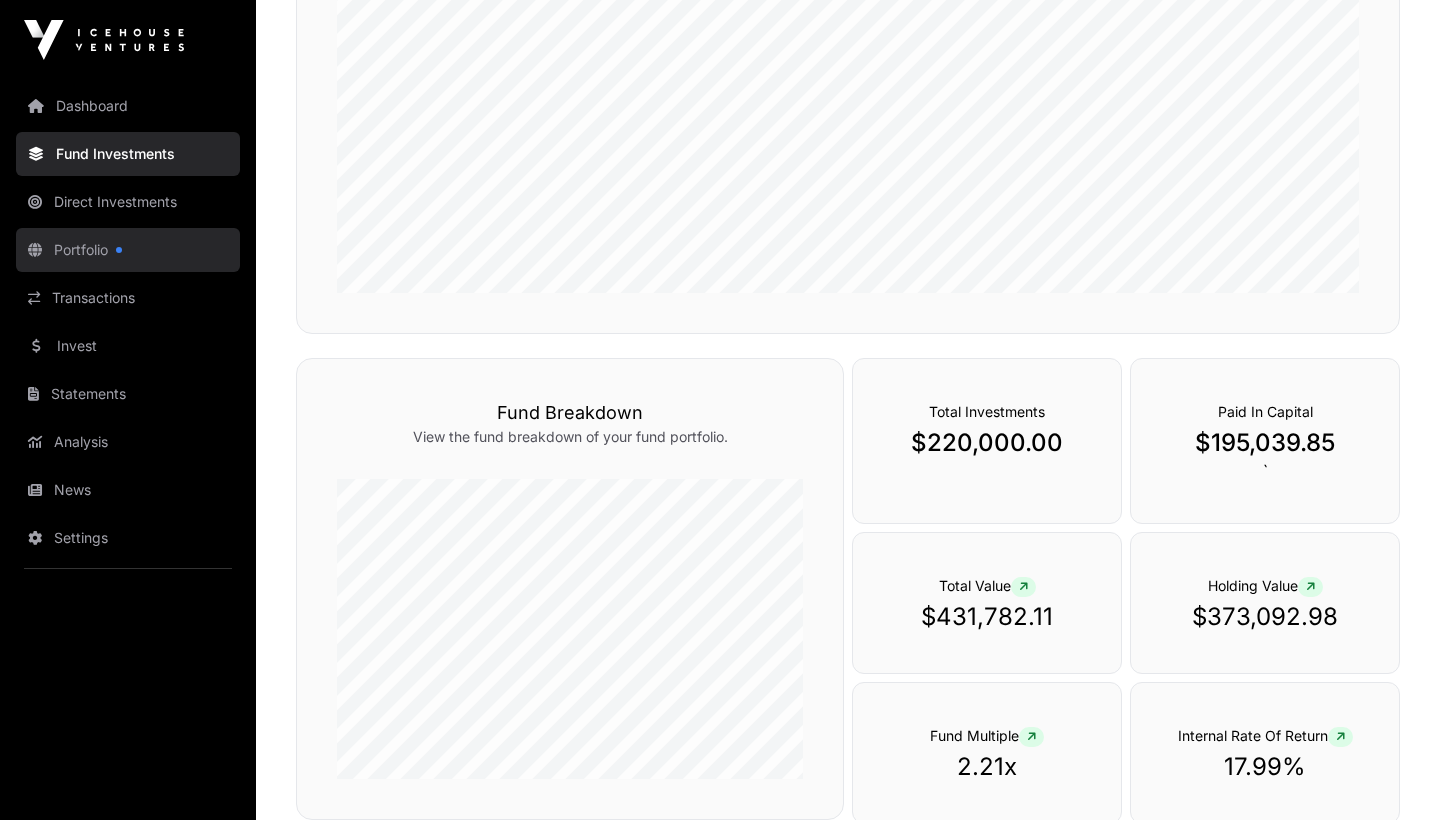 click on "Portfolio" 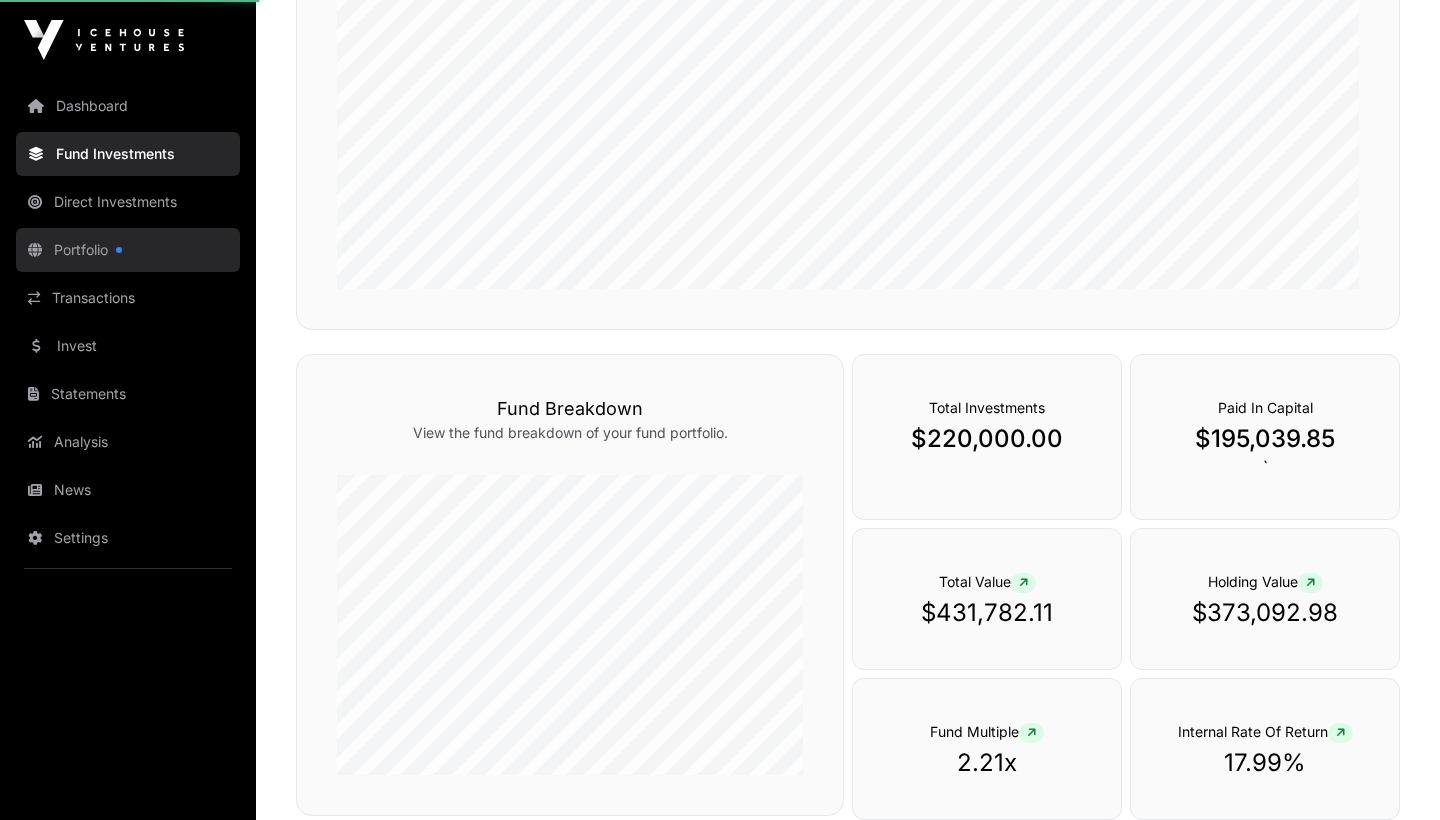 scroll, scrollTop: 506, scrollLeft: 0, axis: vertical 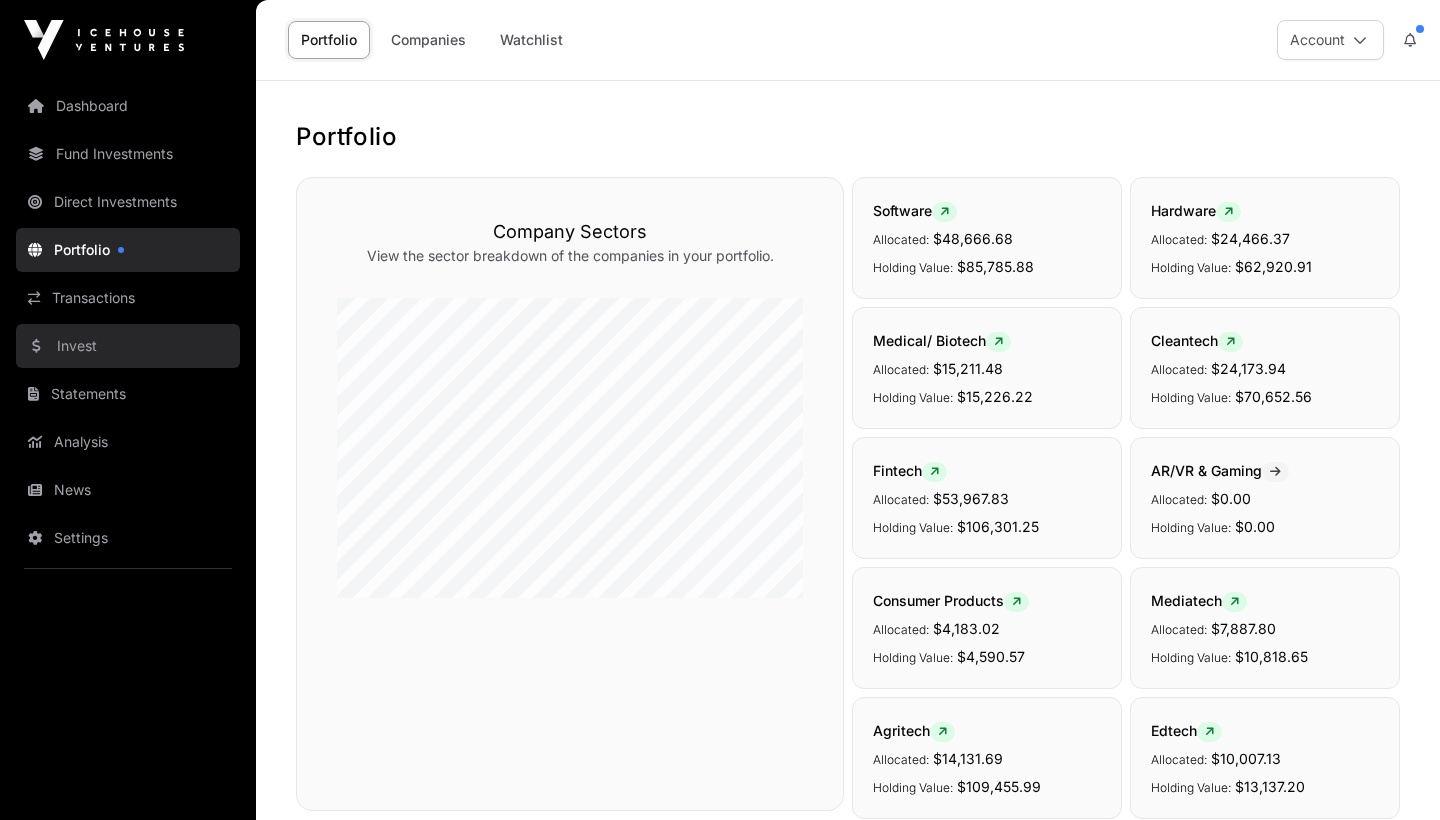 click on "Invest" 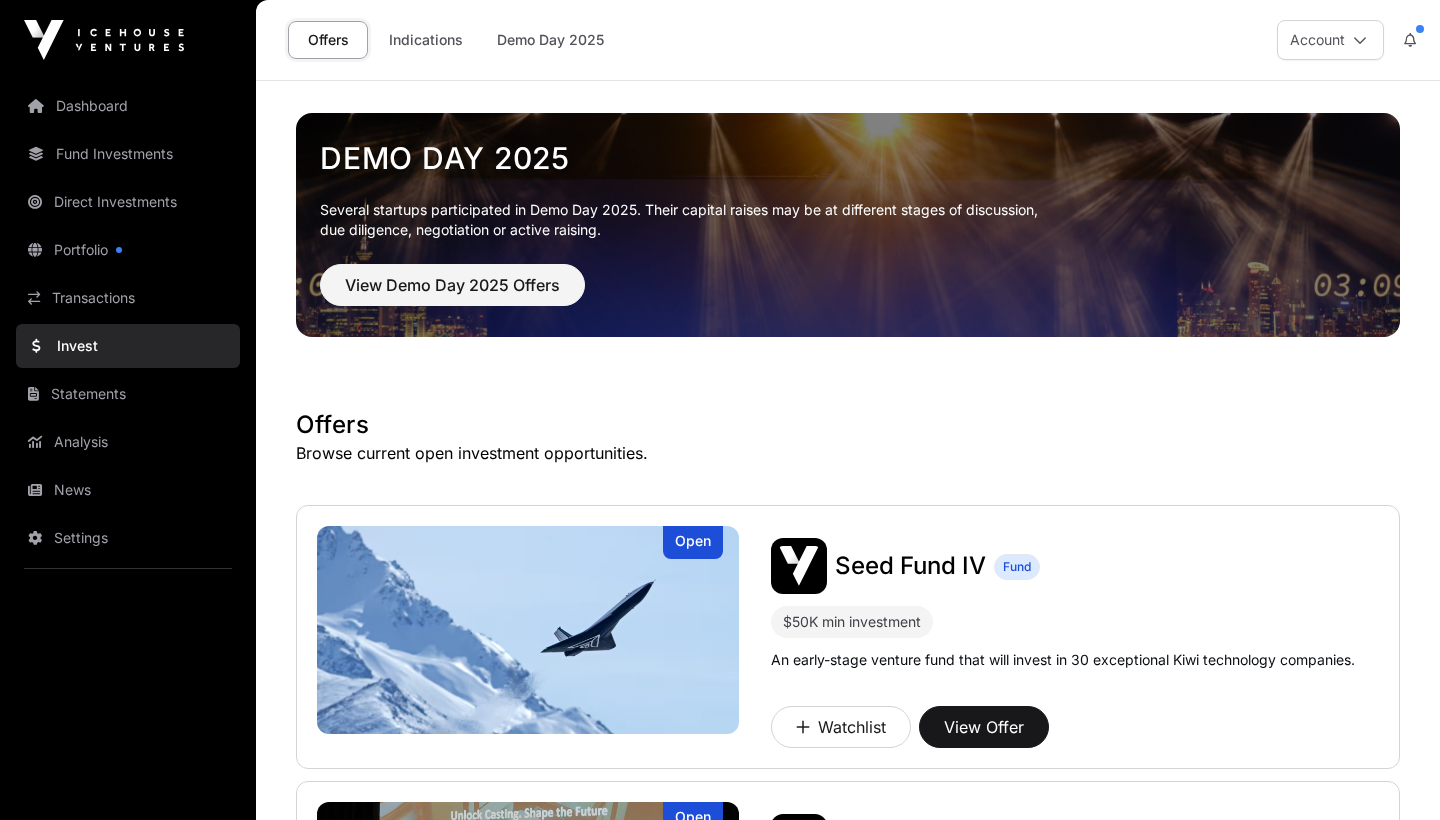 scroll, scrollTop: 0, scrollLeft: 0, axis: both 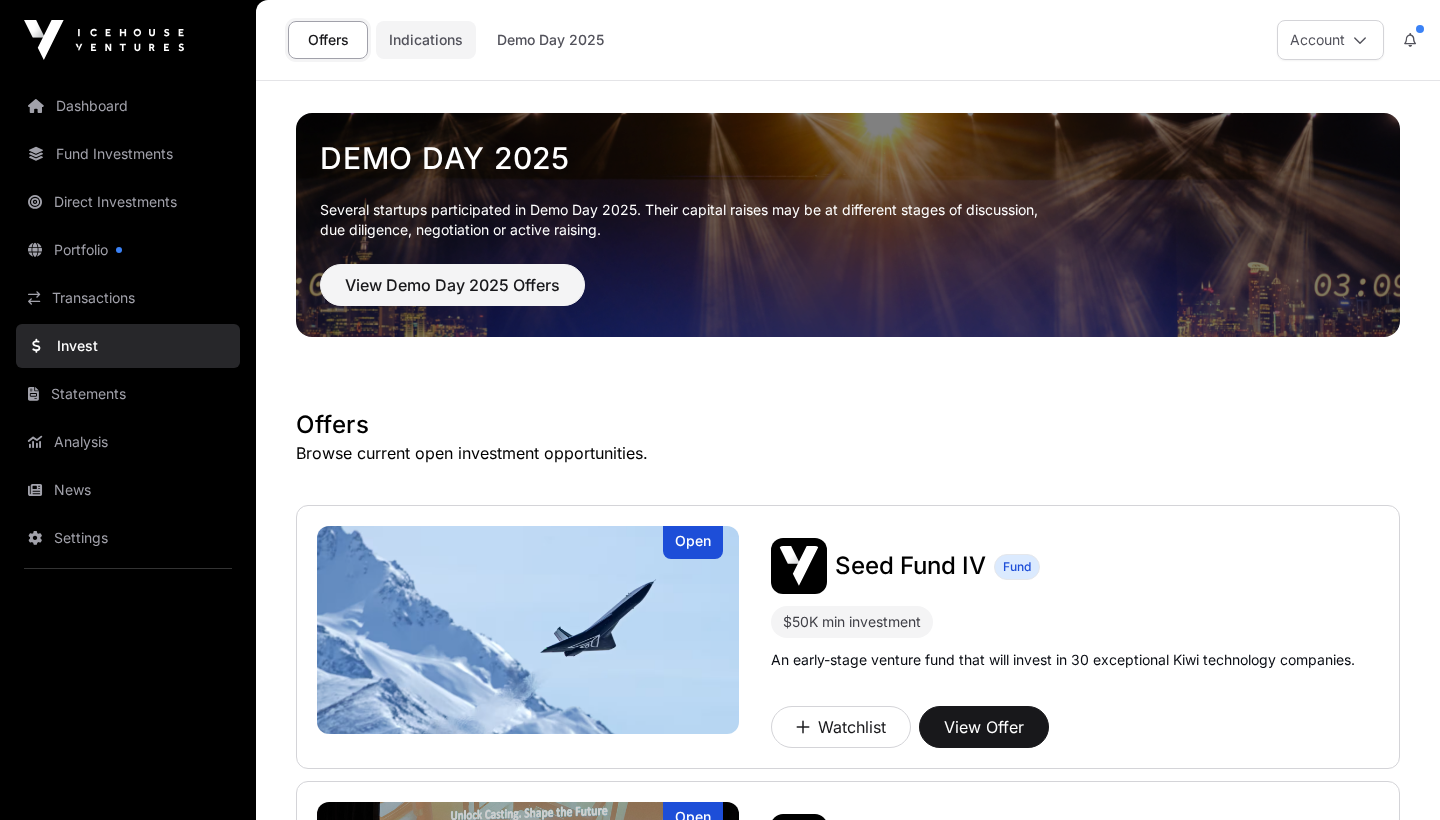 click on "Indications" 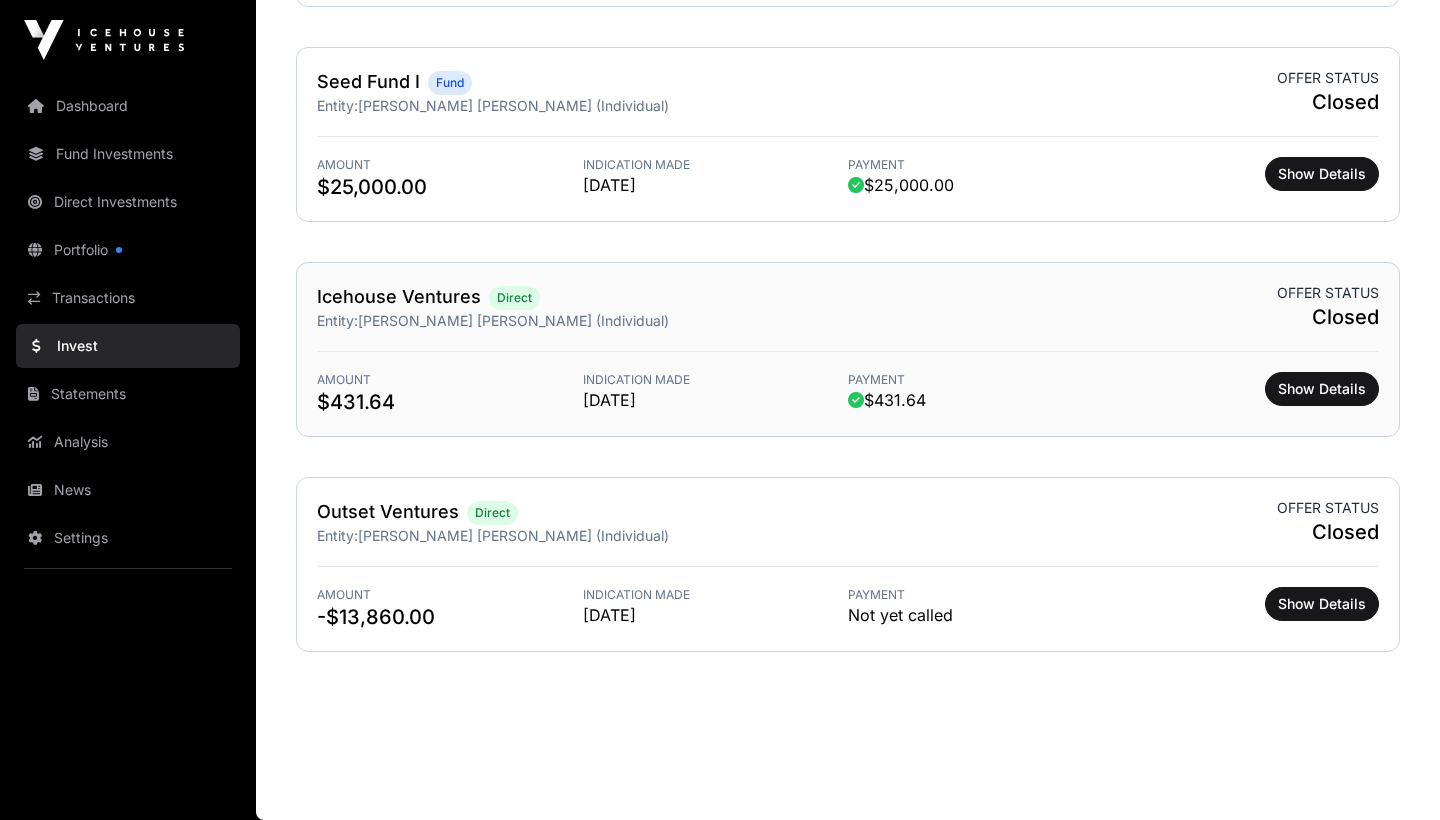 scroll, scrollTop: 2387, scrollLeft: 0, axis: vertical 